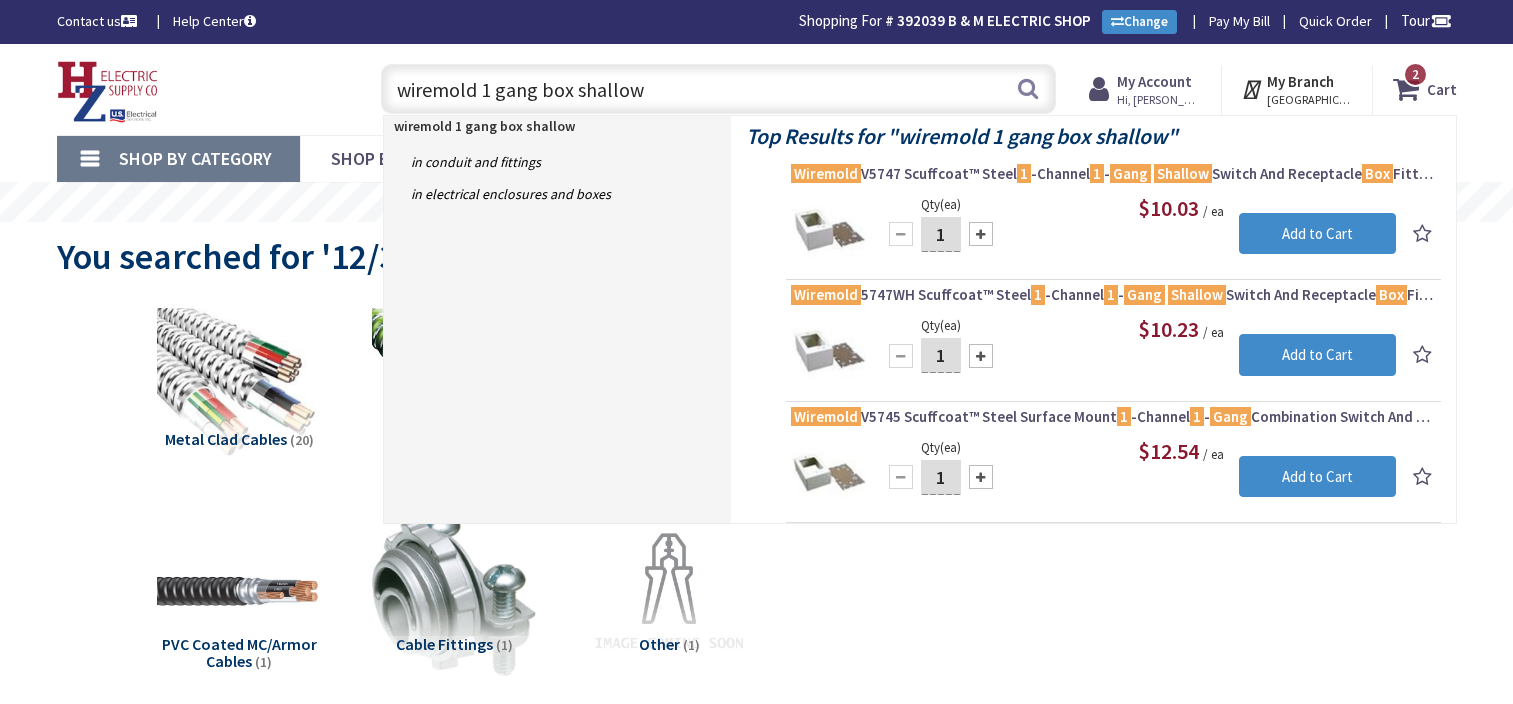 click on "wiremold 1 gang box shallow" at bounding box center (718, 89) 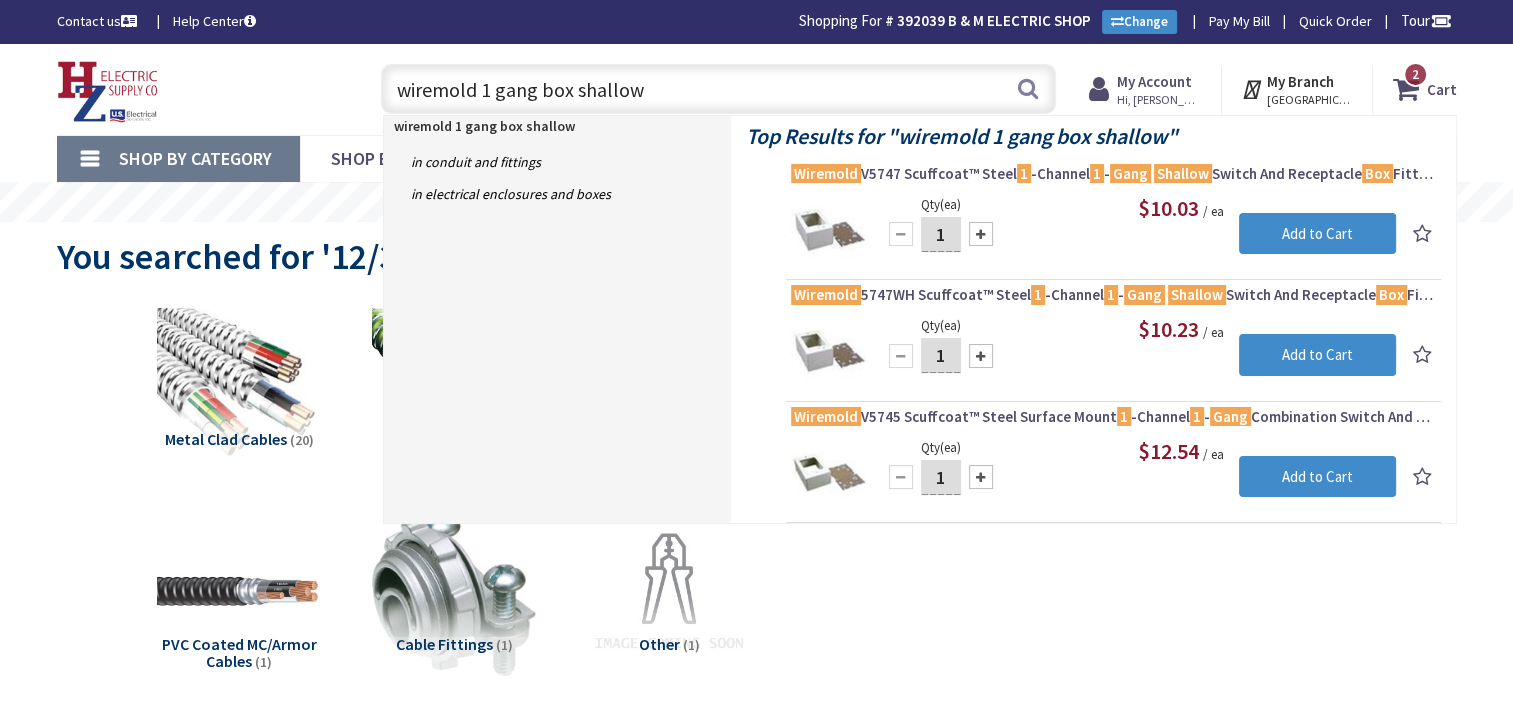 click on "wiremold 1 gang box shallow" at bounding box center (718, 89) 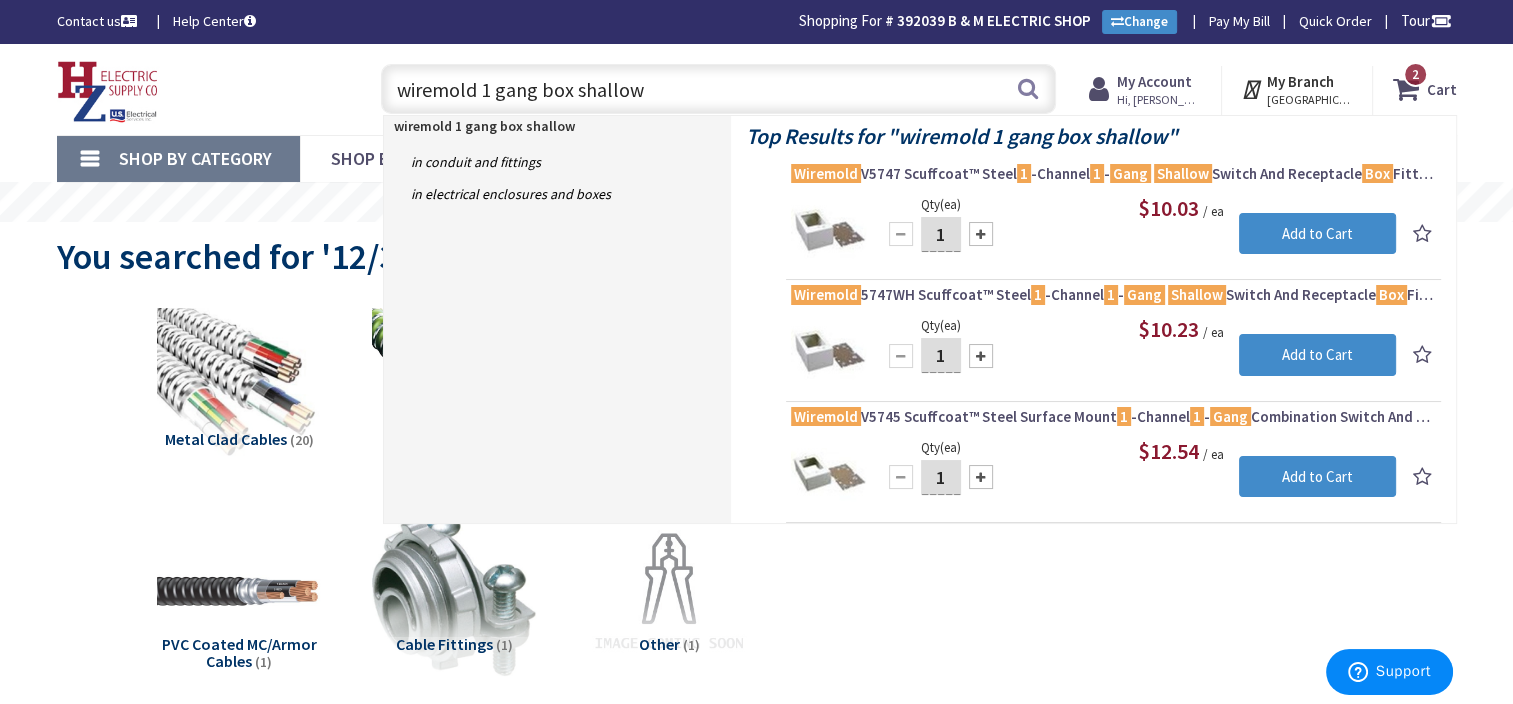 scroll, scrollTop: 0, scrollLeft: 0, axis: both 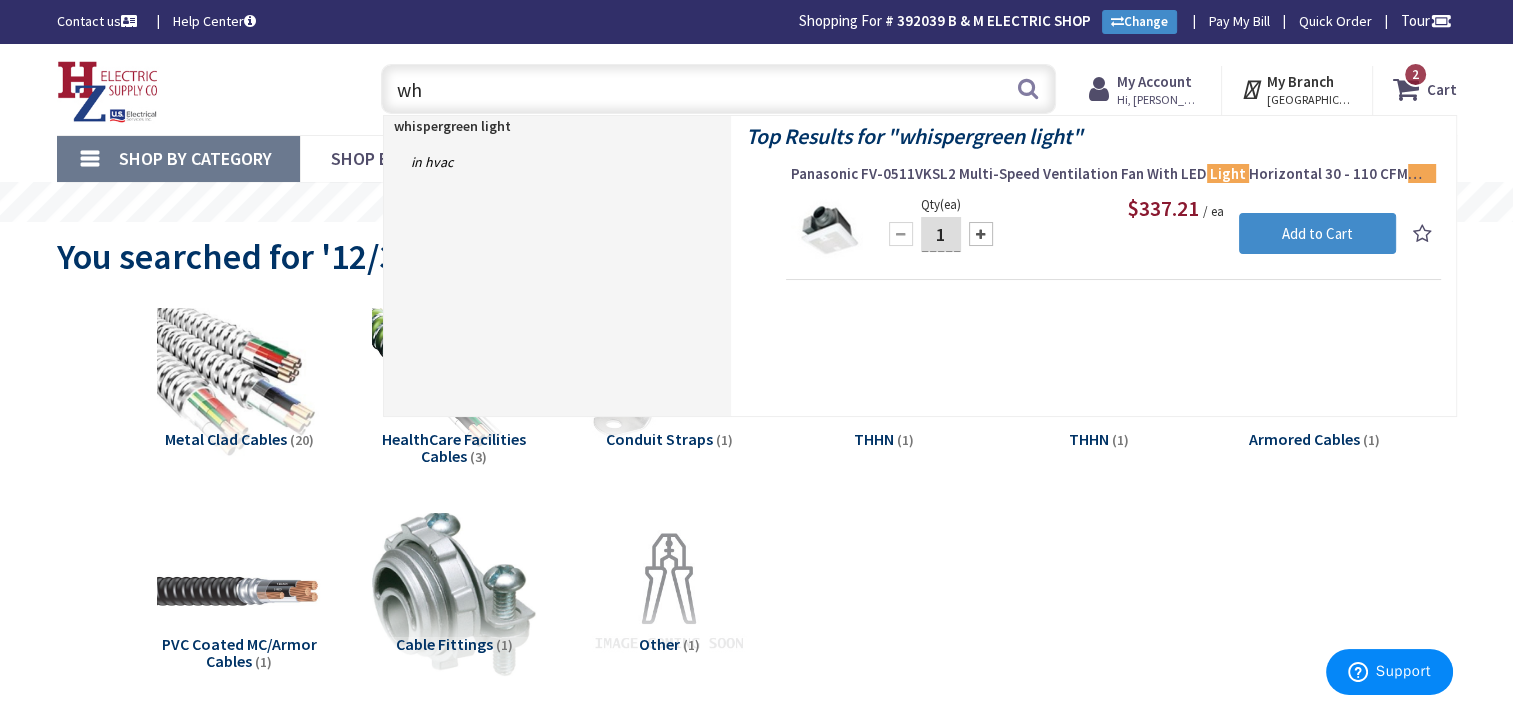 type on "w" 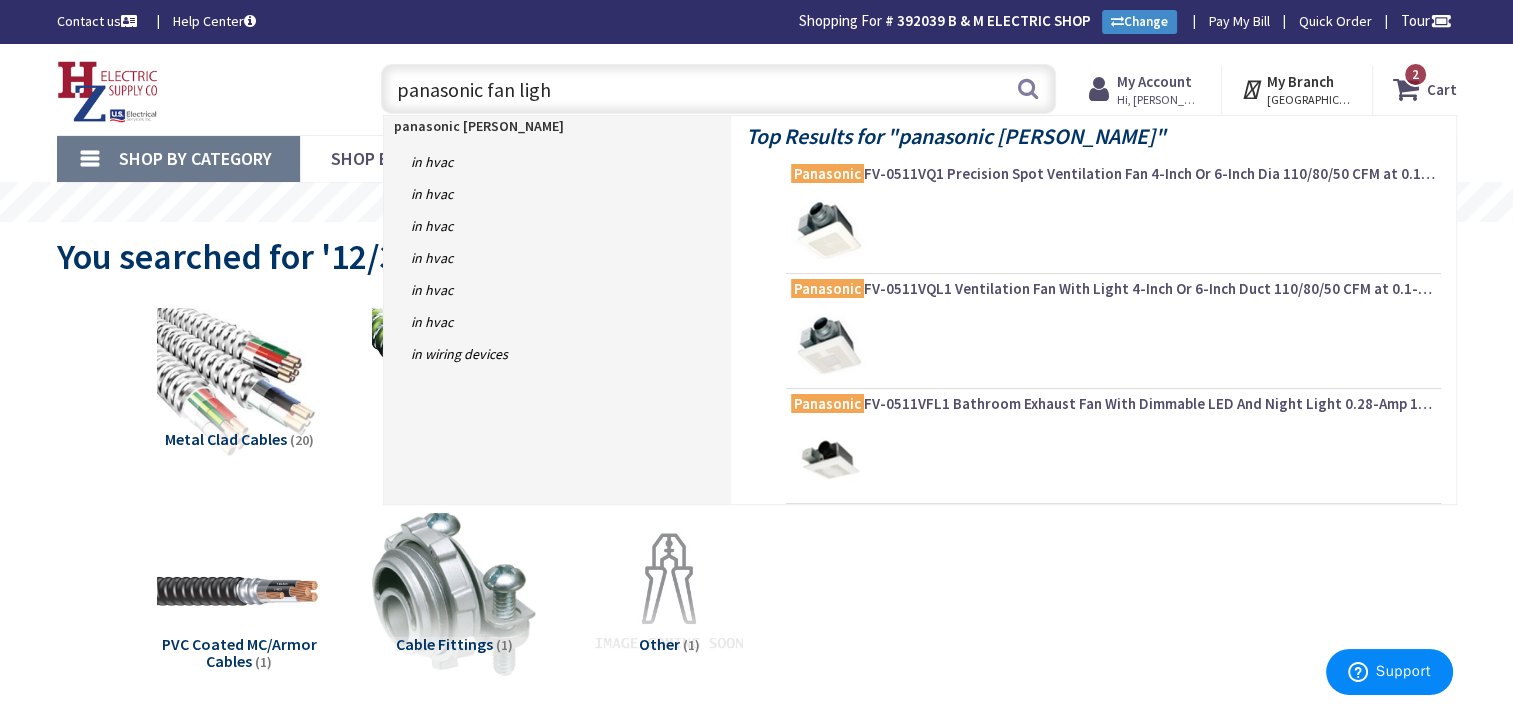 type on "panasonic fan light" 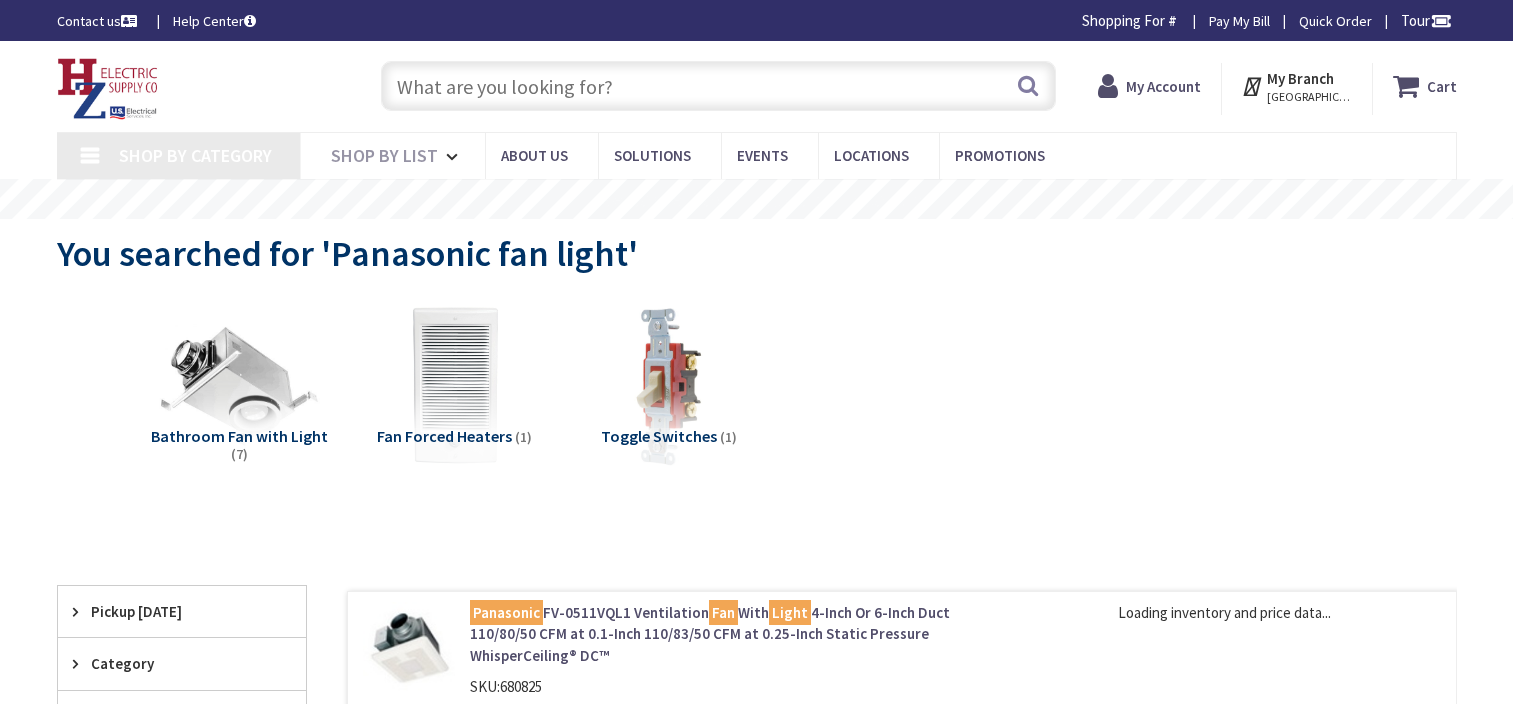 scroll, scrollTop: 0, scrollLeft: 0, axis: both 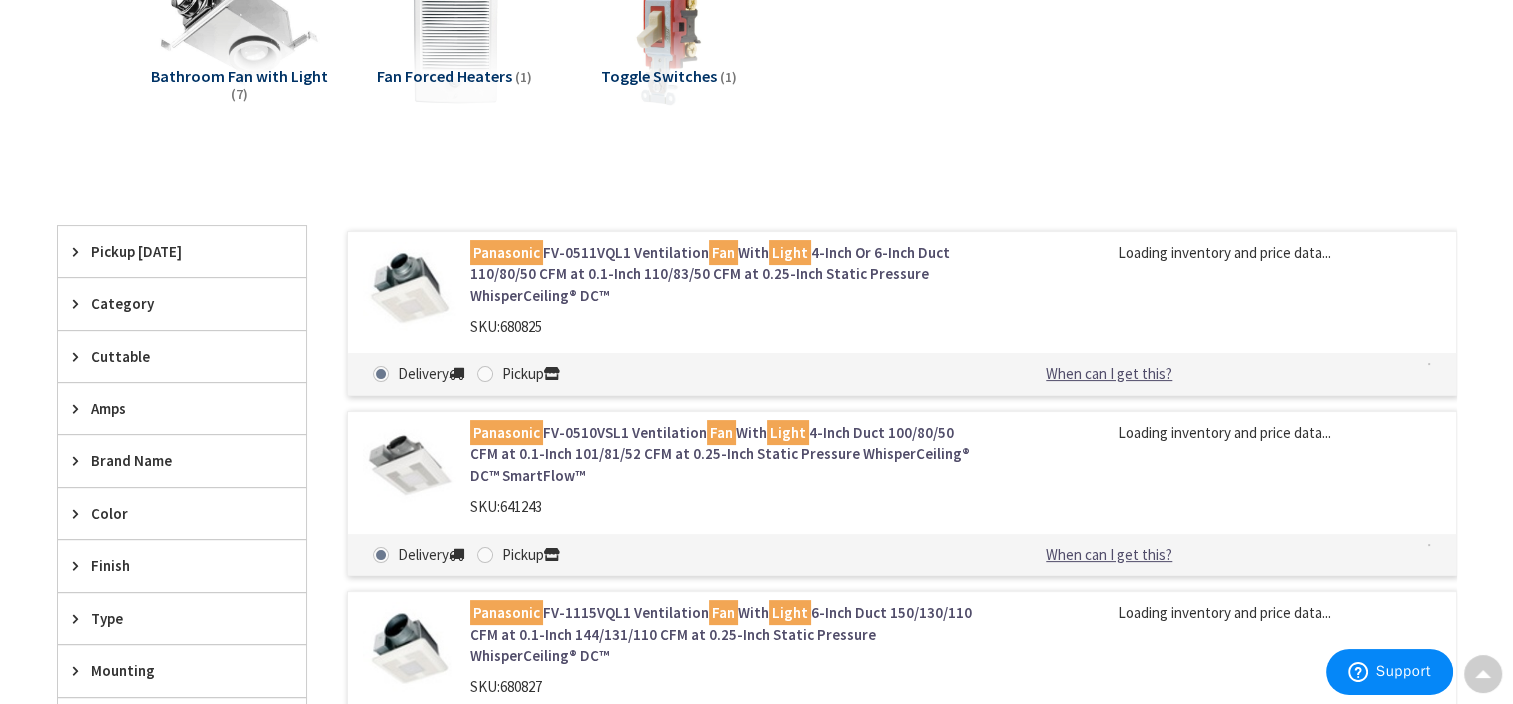 type on "Piper Farm, [STREET_ADDRESS]" 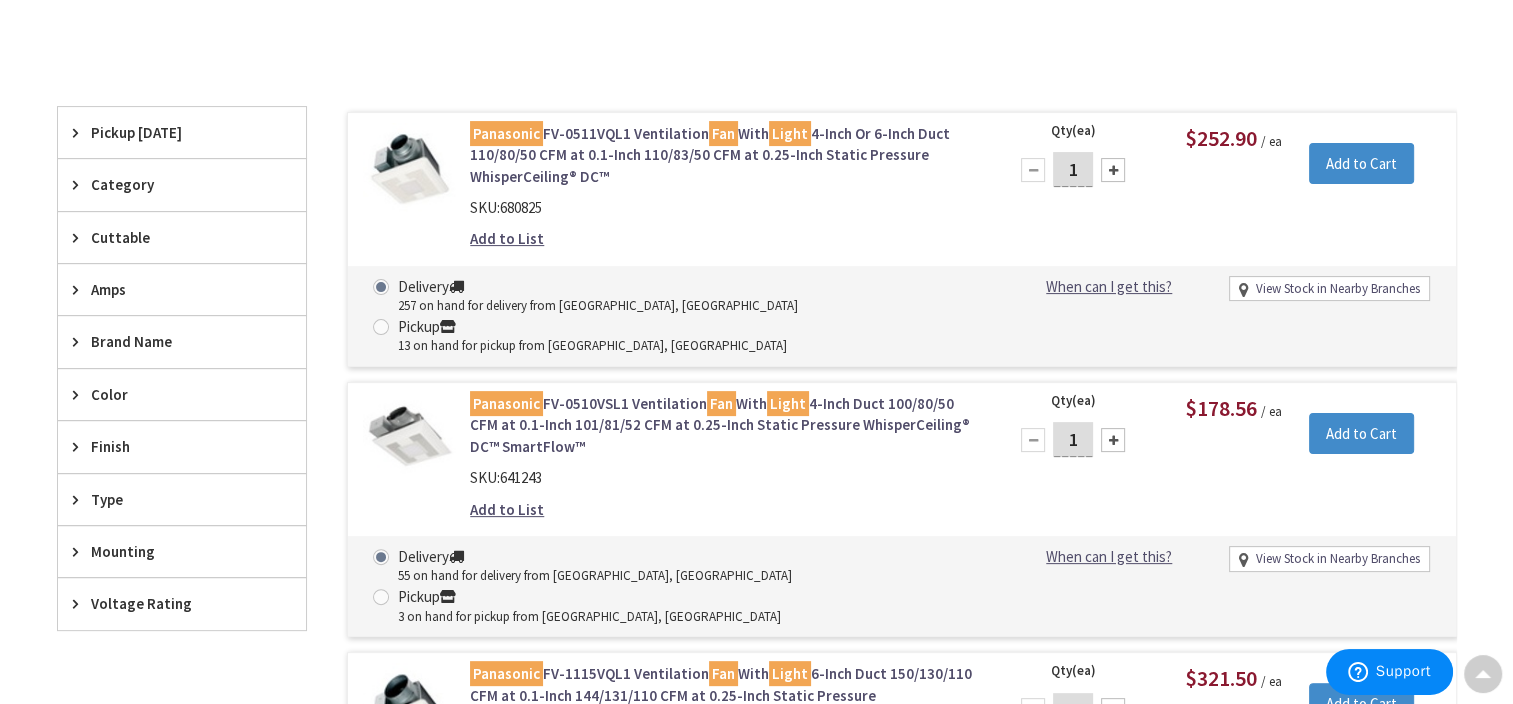 scroll, scrollTop: 522, scrollLeft: 0, axis: vertical 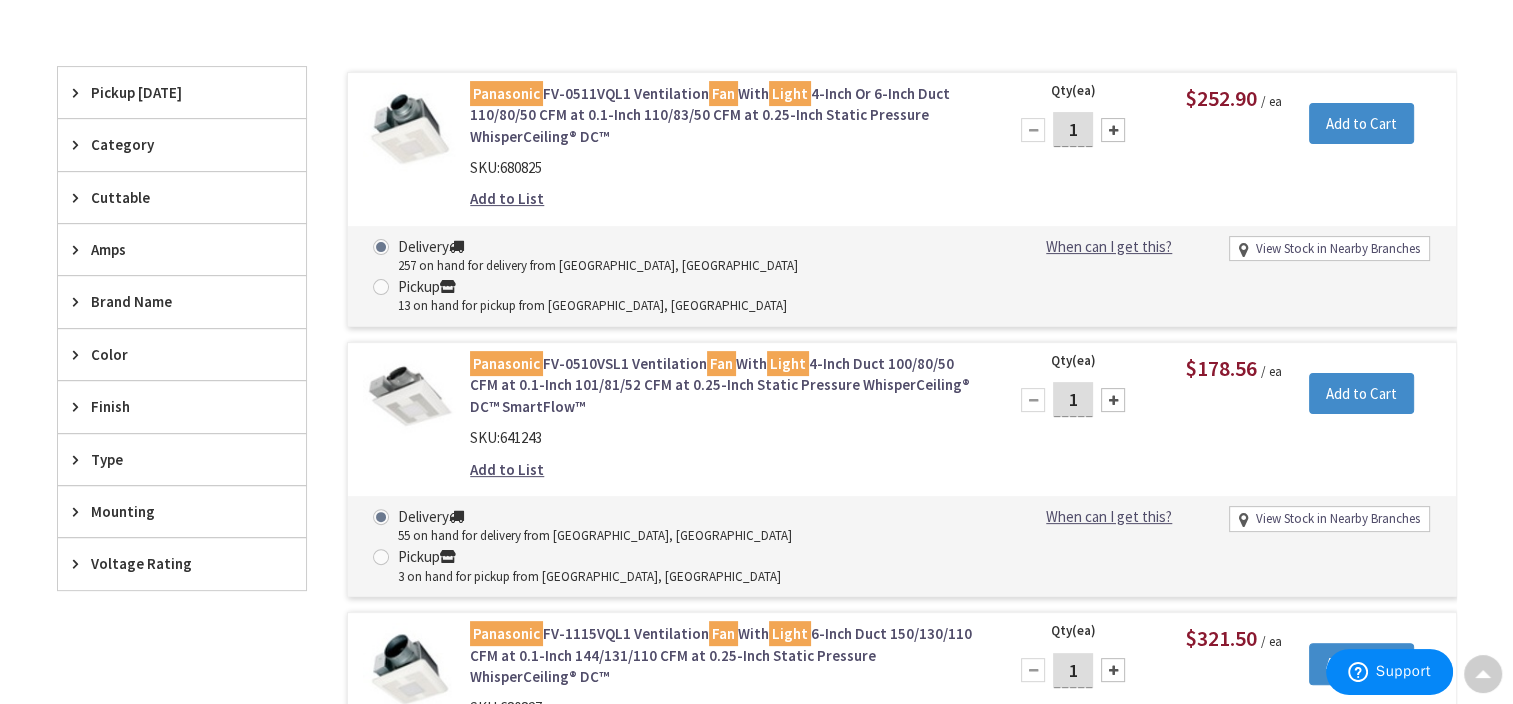click on "Panasonic  FV-0510VSL1 Ventilation  Fan  With  Light  4-Inch Duct 100/80/50 CFM at 0.1-Inch 101/81/52 CFM at 0.25-Inch Static Pressure WhisperCeiling® DC™ SmartFlow™" at bounding box center [724, 385] 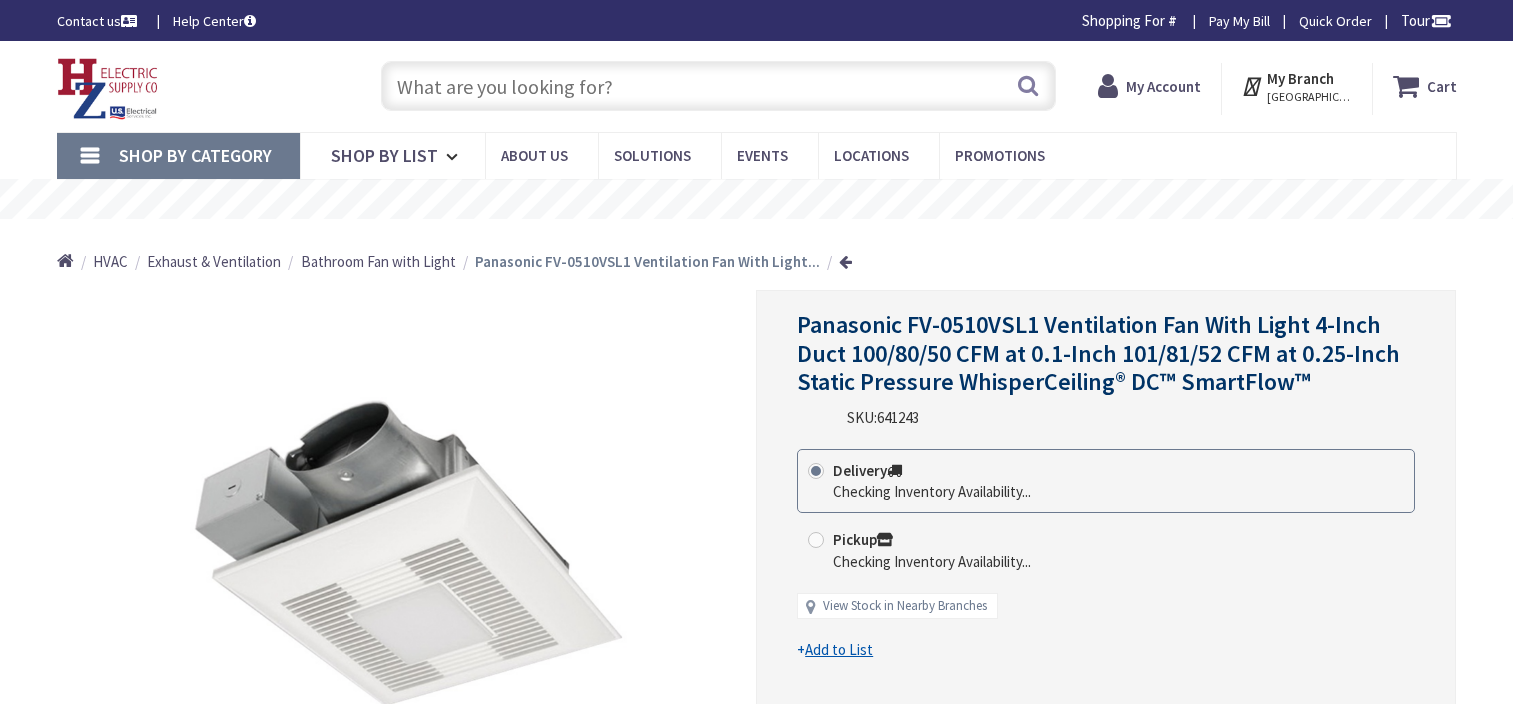 scroll, scrollTop: 0, scrollLeft: 0, axis: both 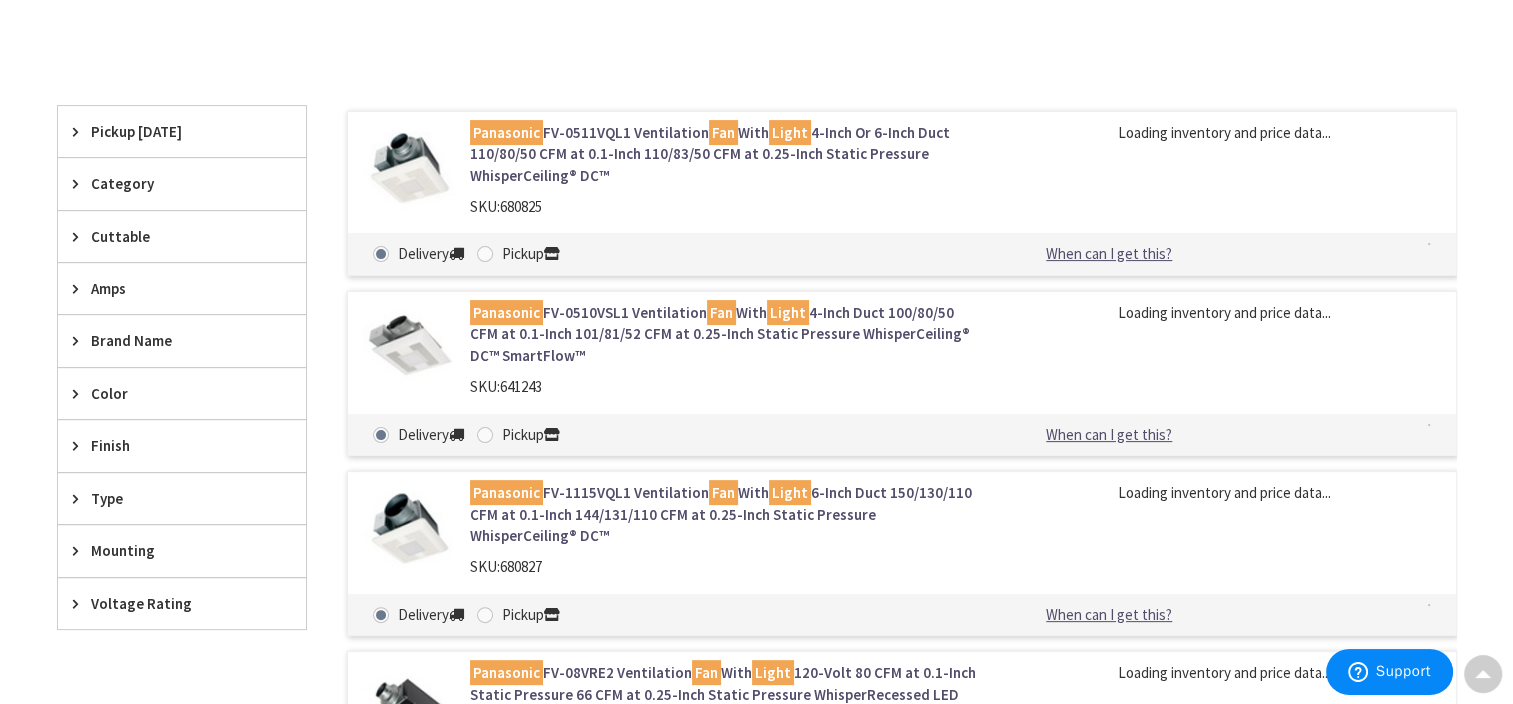 click on "Panasonic  FV-0511VQL1 Ventilation  Fan  With  Light  4-Inch Or 6-Inch Duct 110/80/50 CFM at 0.1-Inch 110/83/50 CFM at 0.25-Inch Static Pressure WhisperCeiling® DC™" at bounding box center (724, 154) 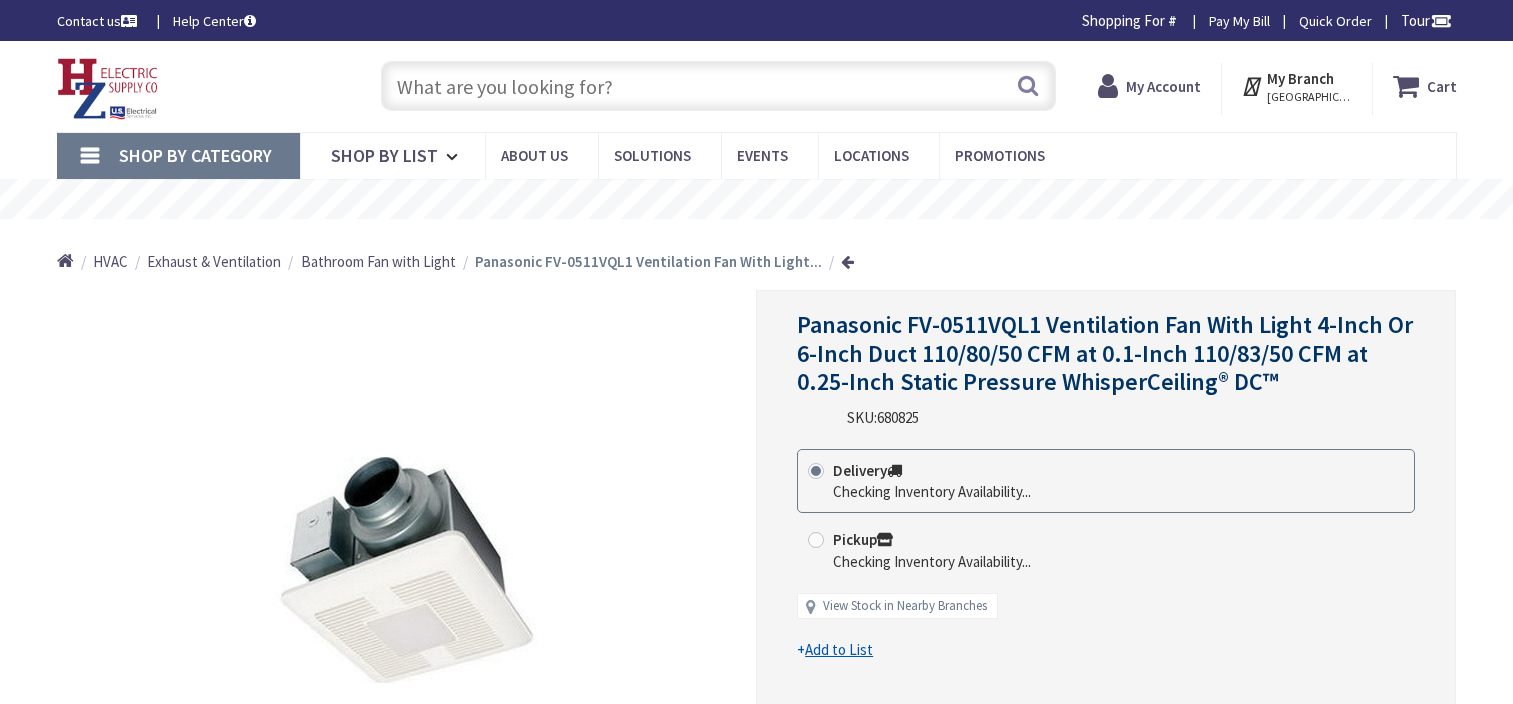 scroll, scrollTop: 0, scrollLeft: 0, axis: both 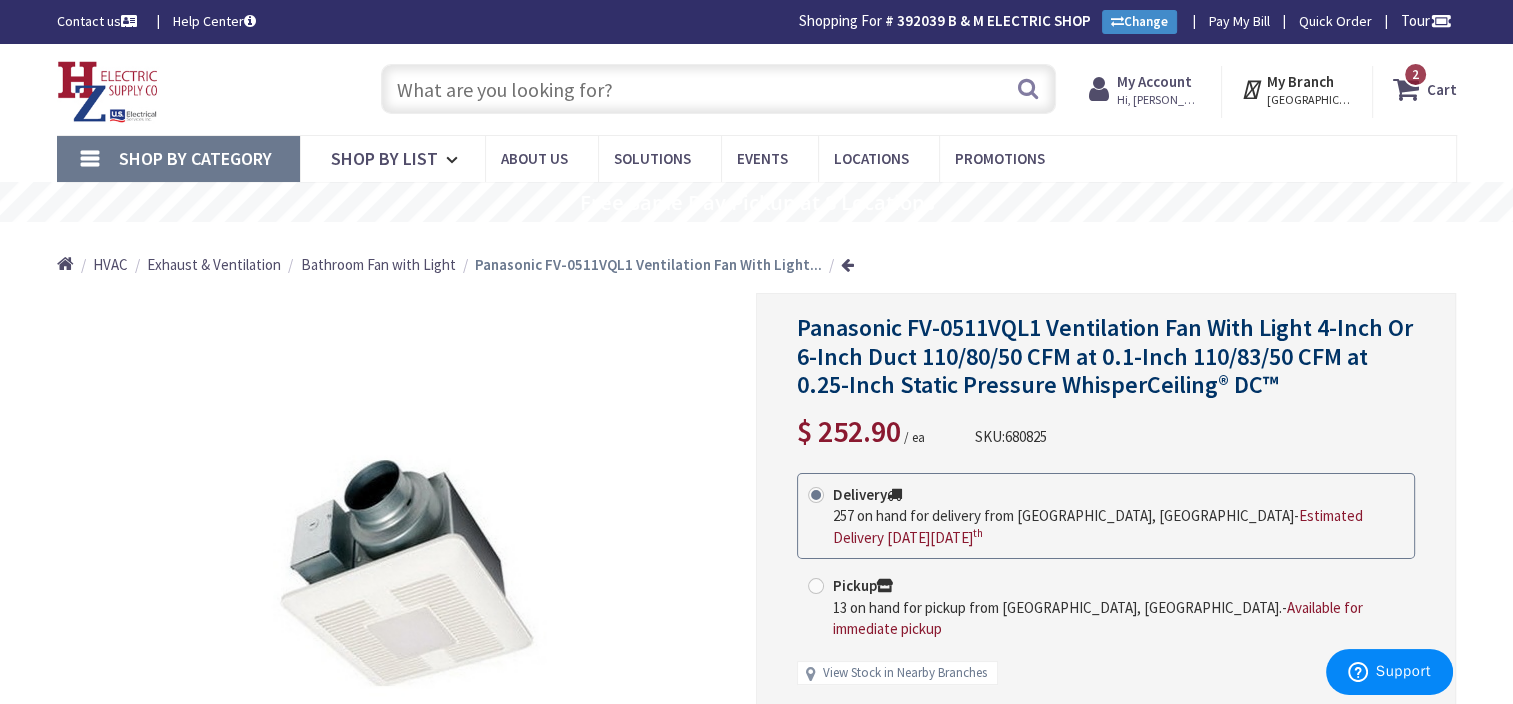 click at bounding box center [718, 89] 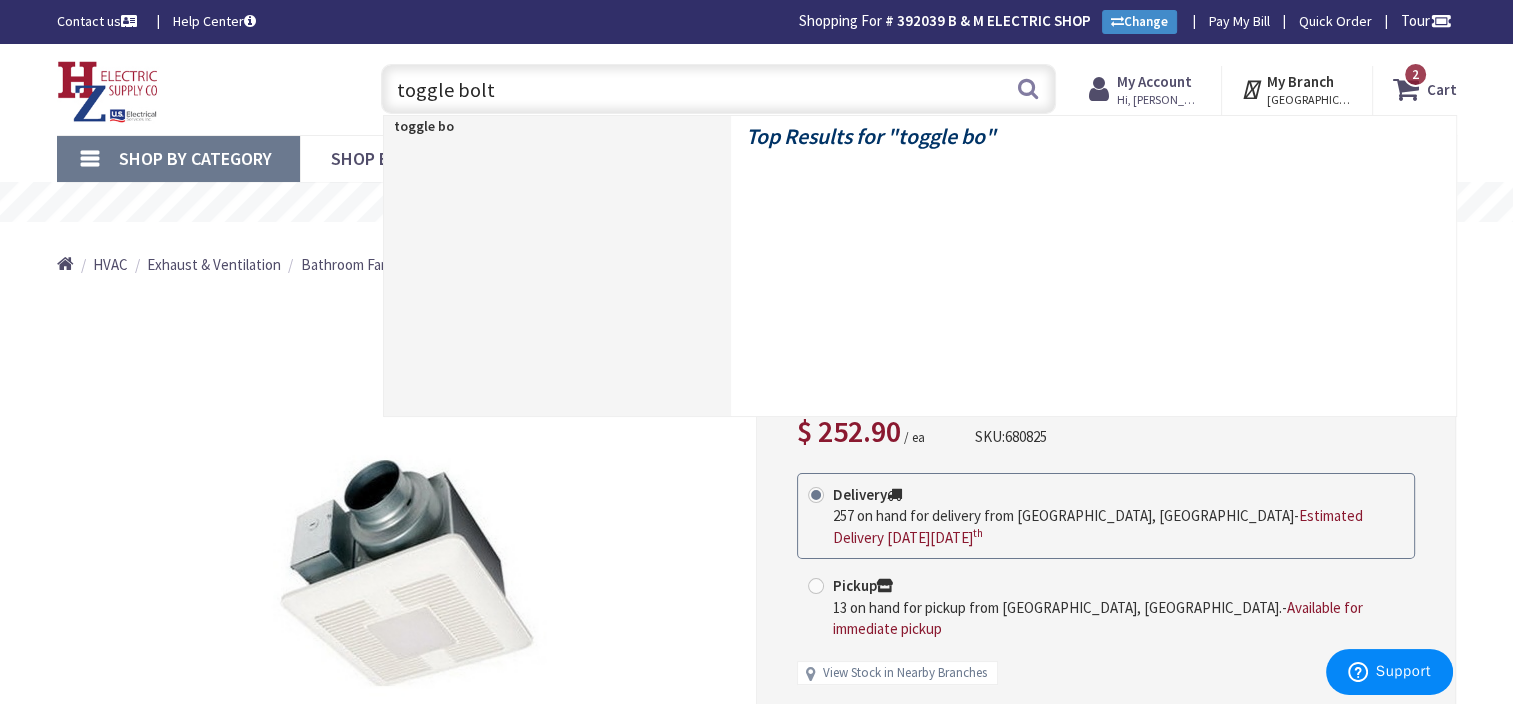 type on "toggle bolt" 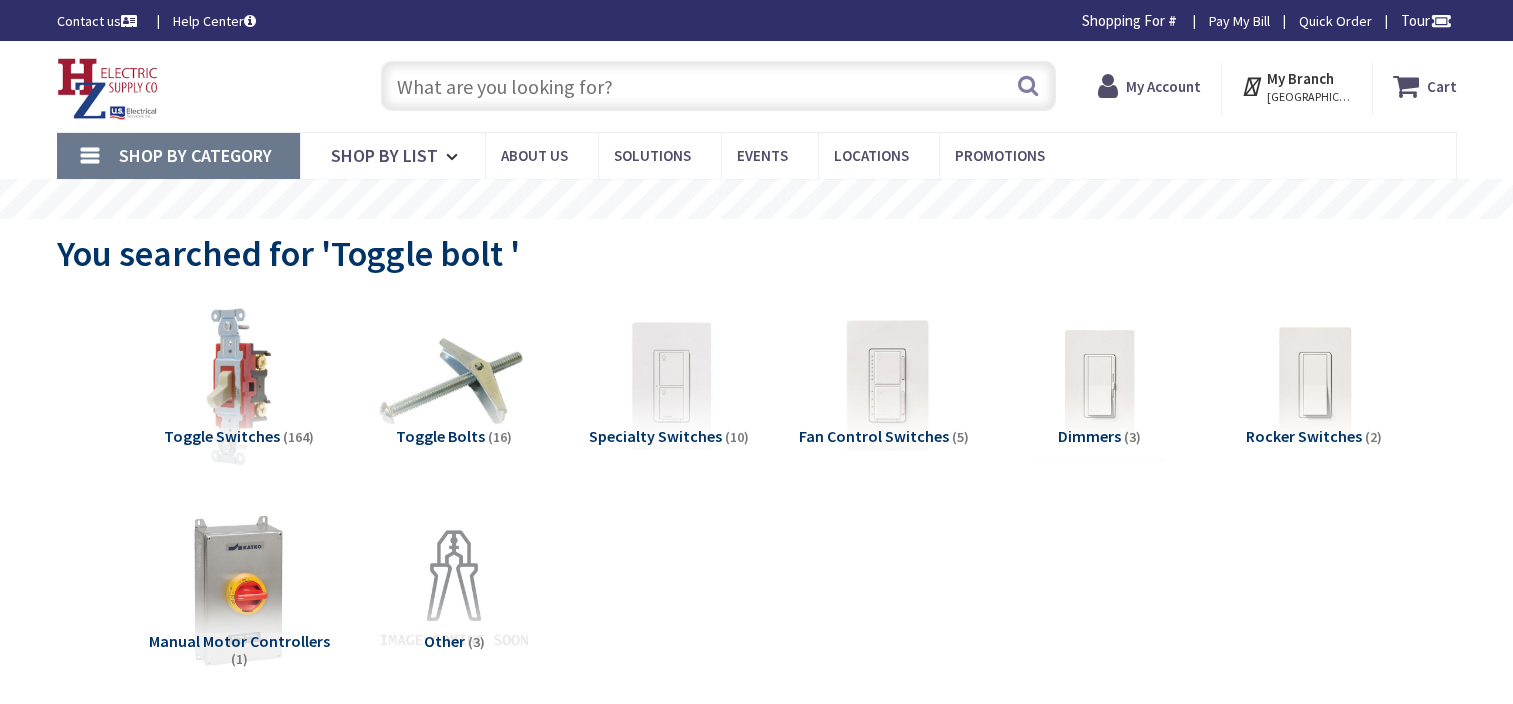scroll, scrollTop: 0, scrollLeft: 0, axis: both 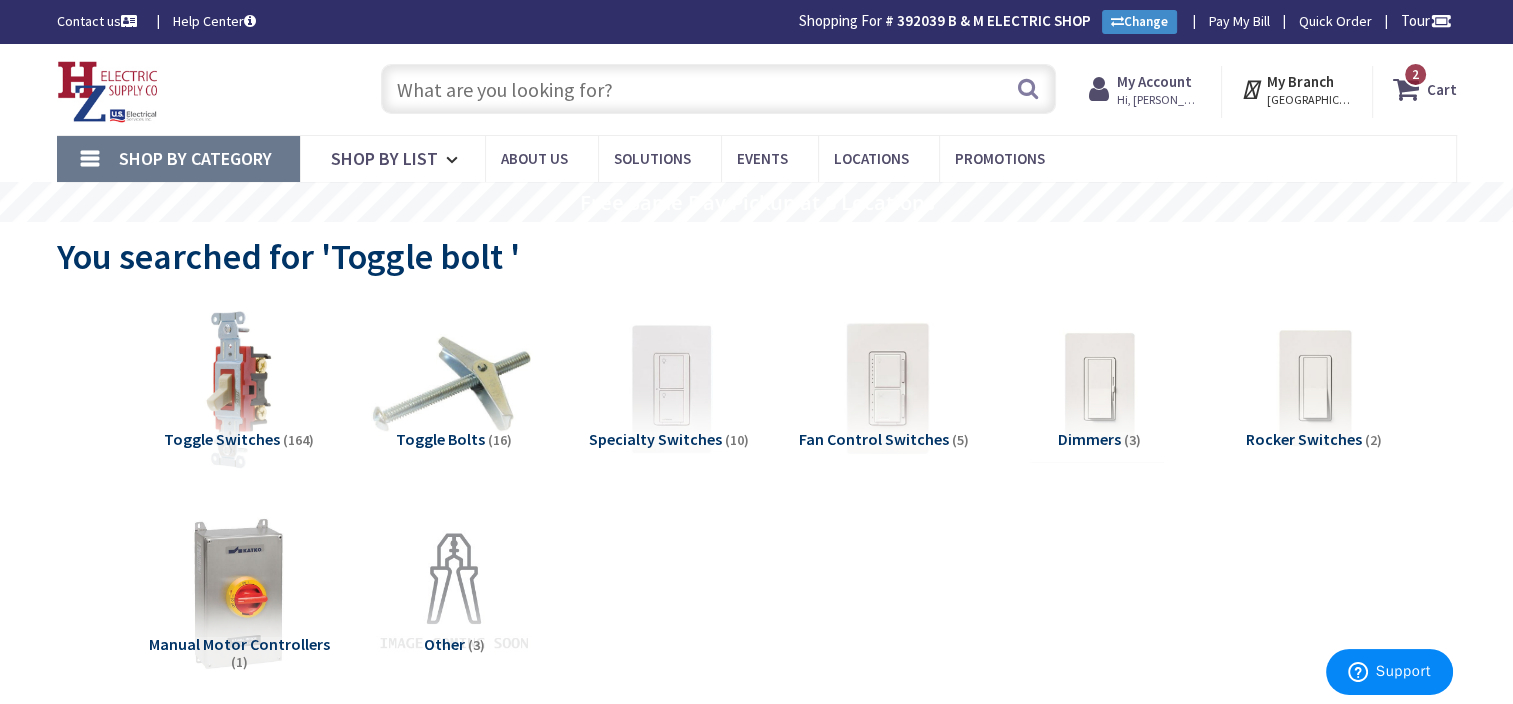 click at bounding box center (453, 388) 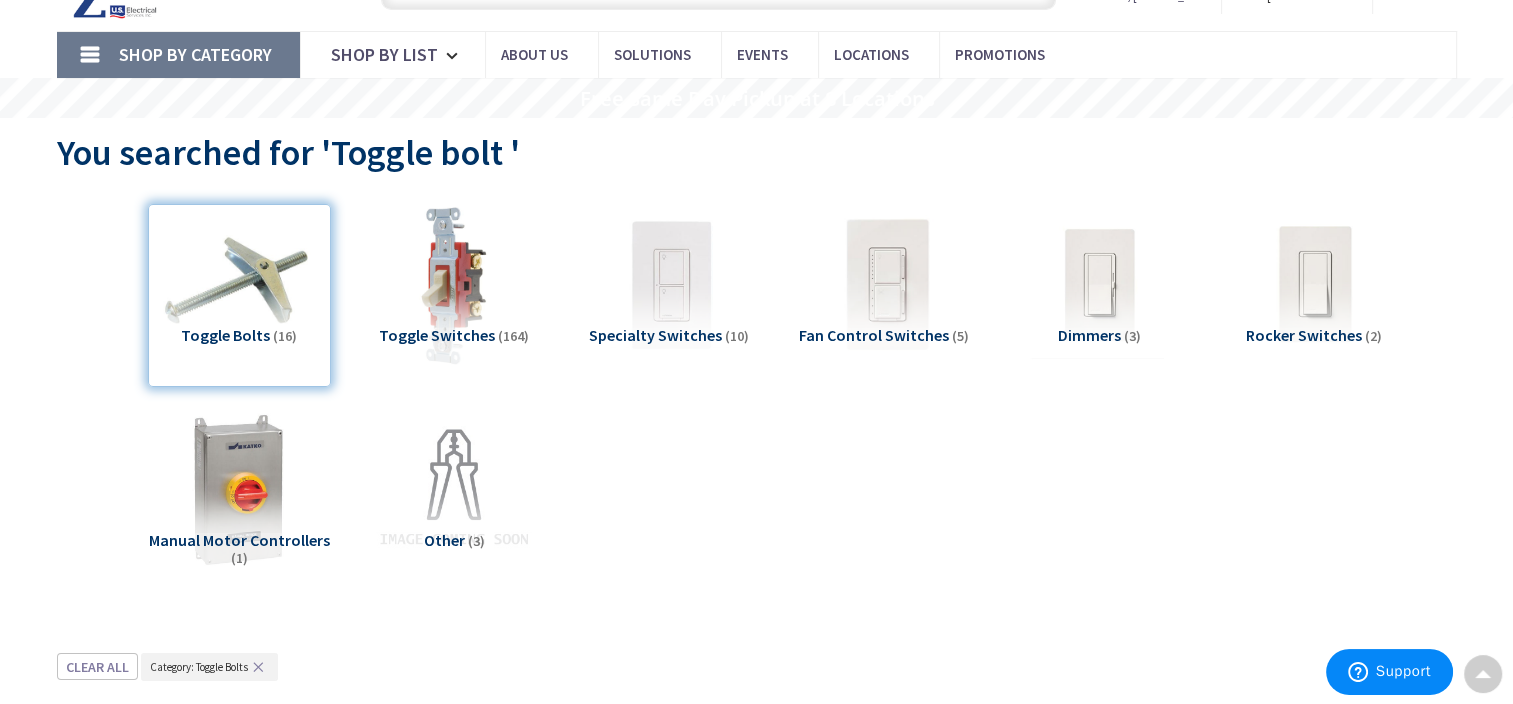 scroll, scrollTop: 756, scrollLeft: 0, axis: vertical 